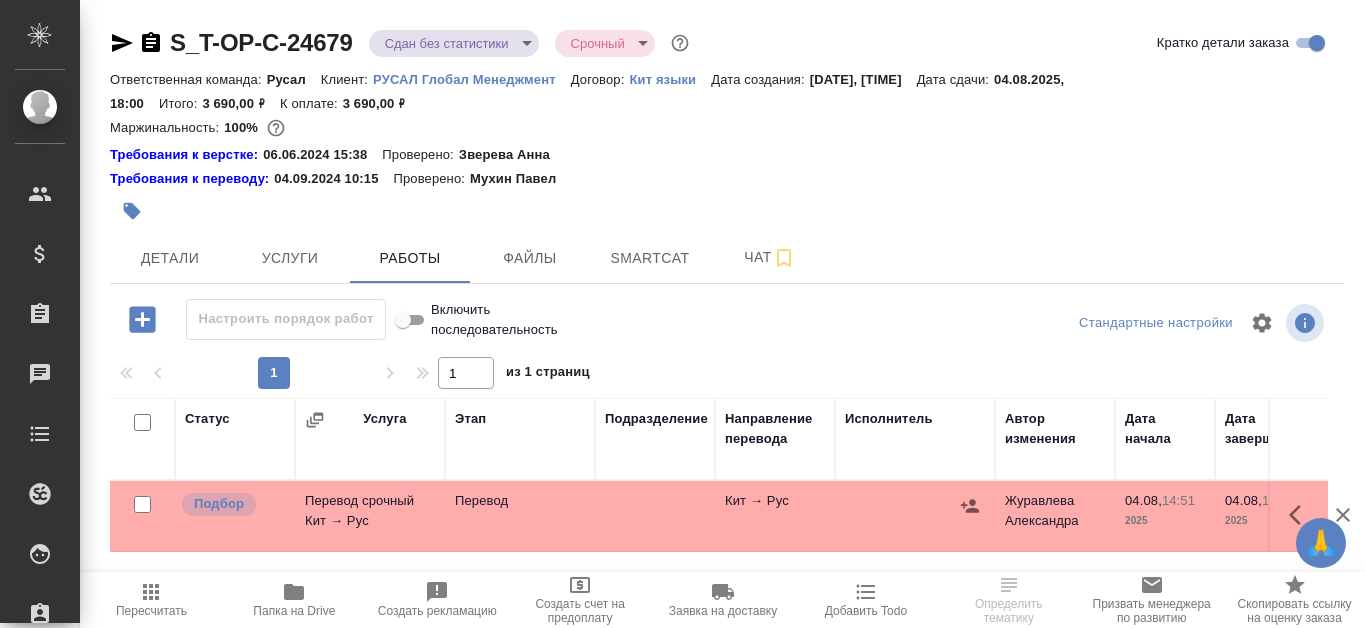 scroll, scrollTop: 0, scrollLeft: 0, axis: both 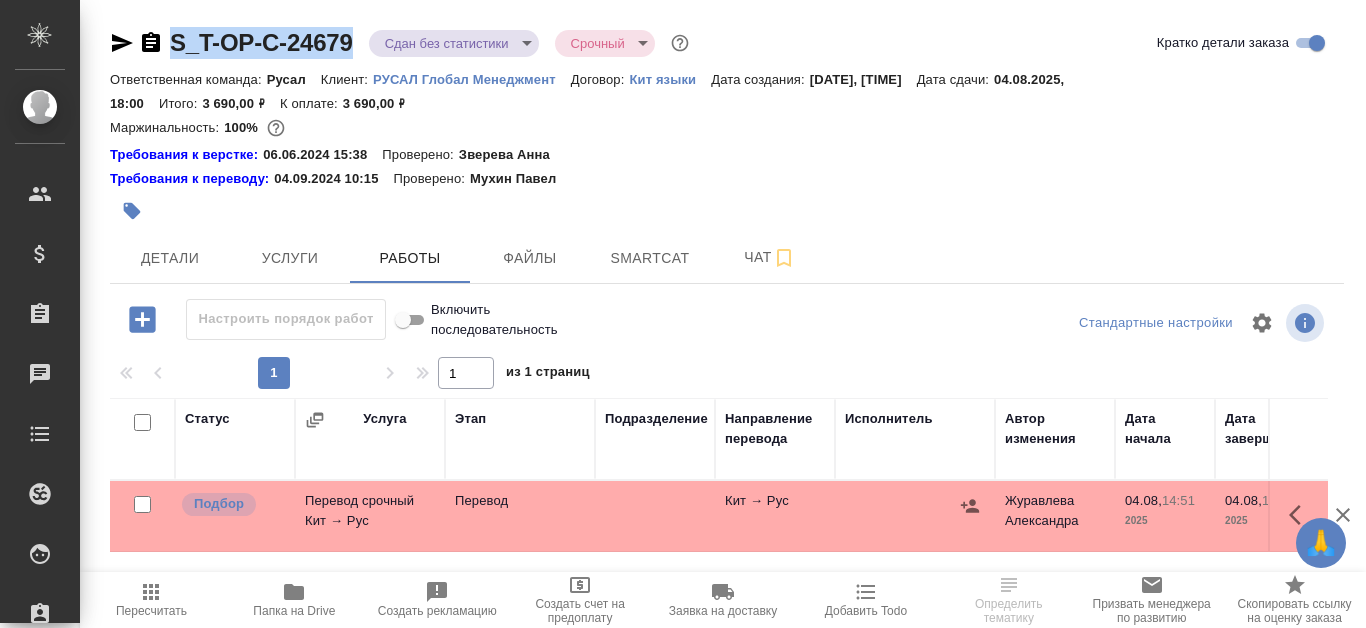 drag, startPoint x: 163, startPoint y: 30, endPoint x: 364, endPoint y: 30, distance: 201 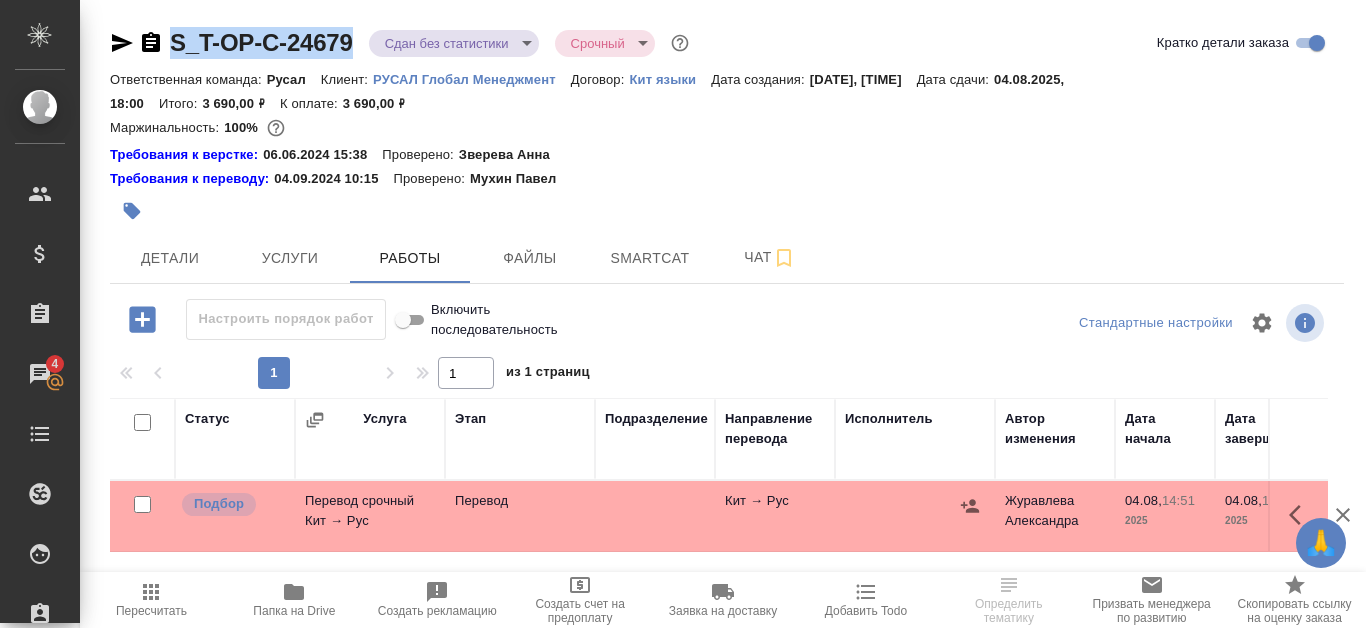 copy on "S_T-OP-C-24679" 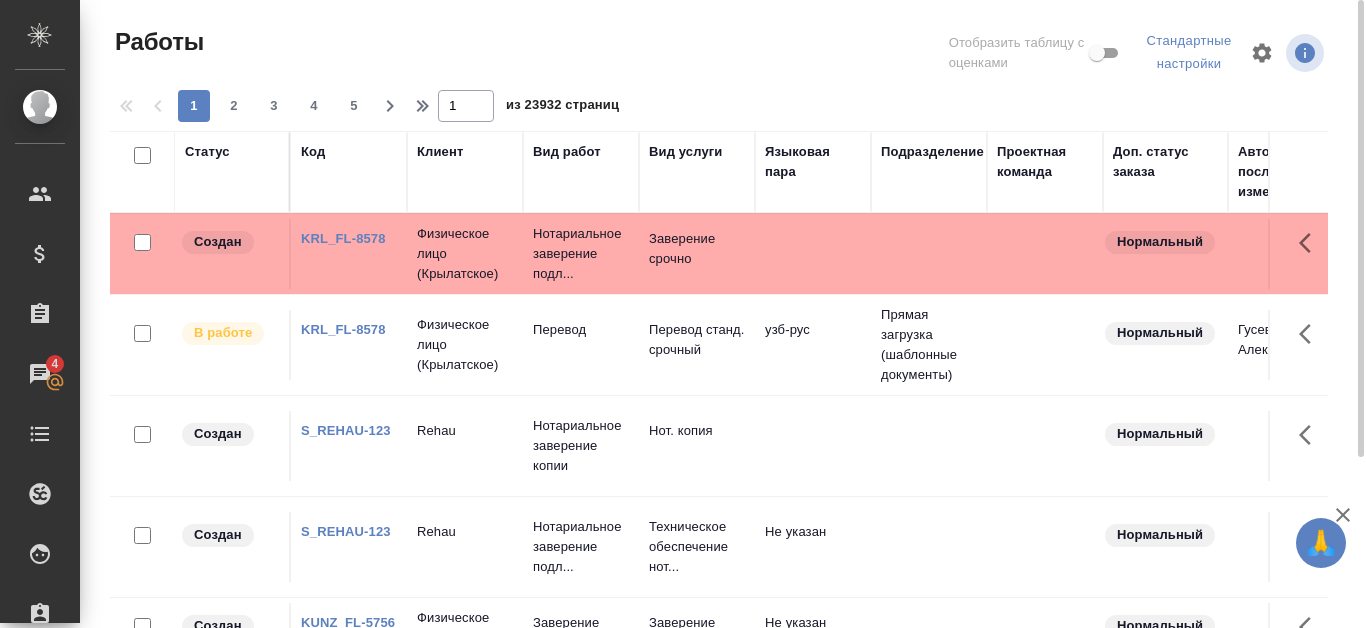 scroll, scrollTop: 0, scrollLeft: 0, axis: both 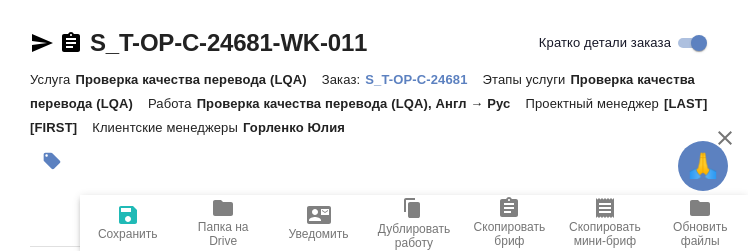 checkbox on "true" 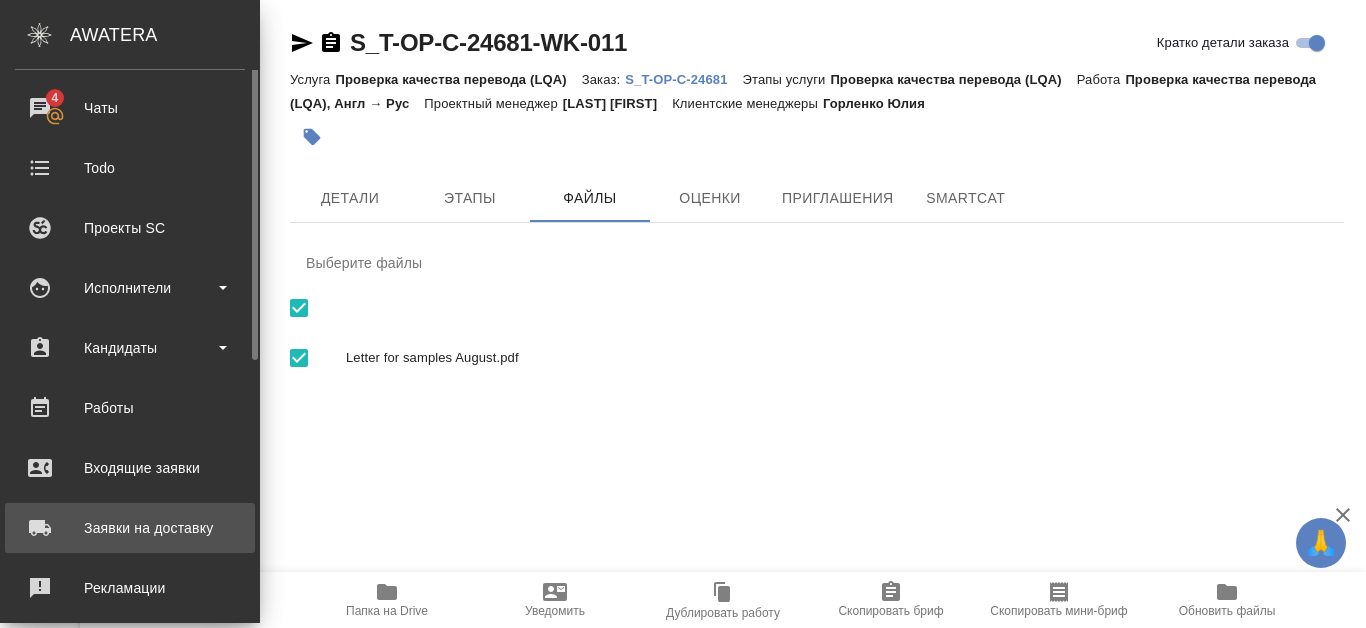 scroll, scrollTop: 166, scrollLeft: 0, axis: vertical 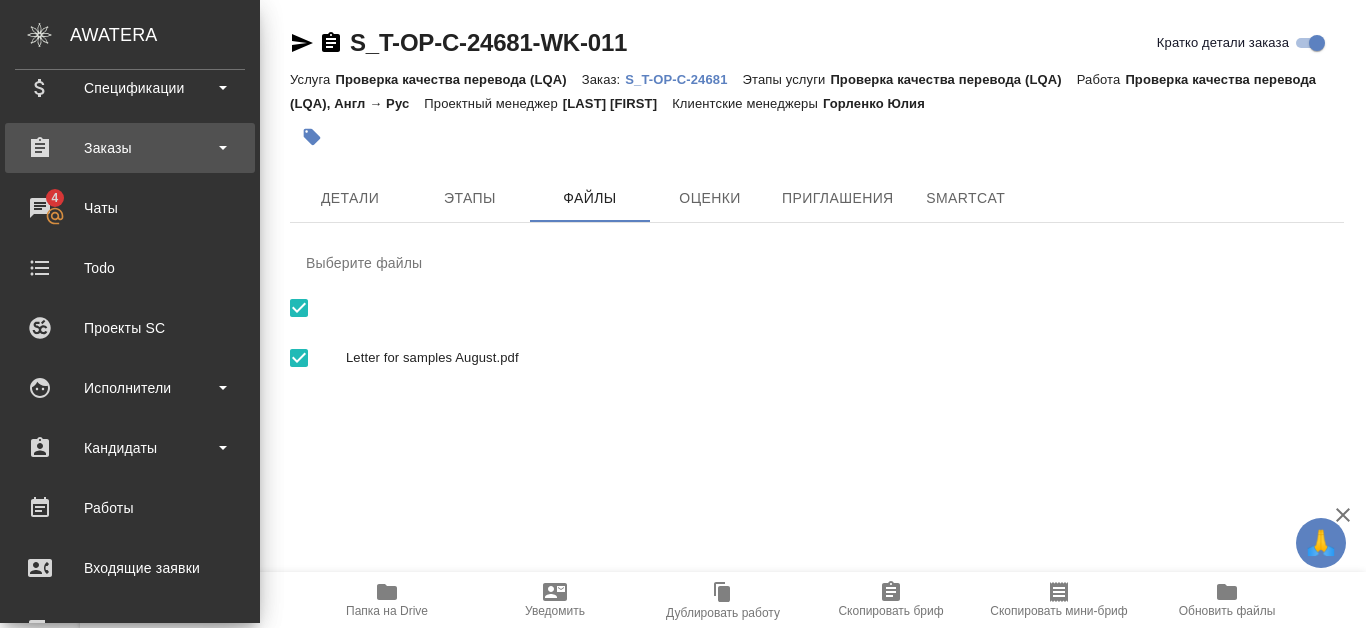 click on "Заказы" at bounding box center (130, 148) 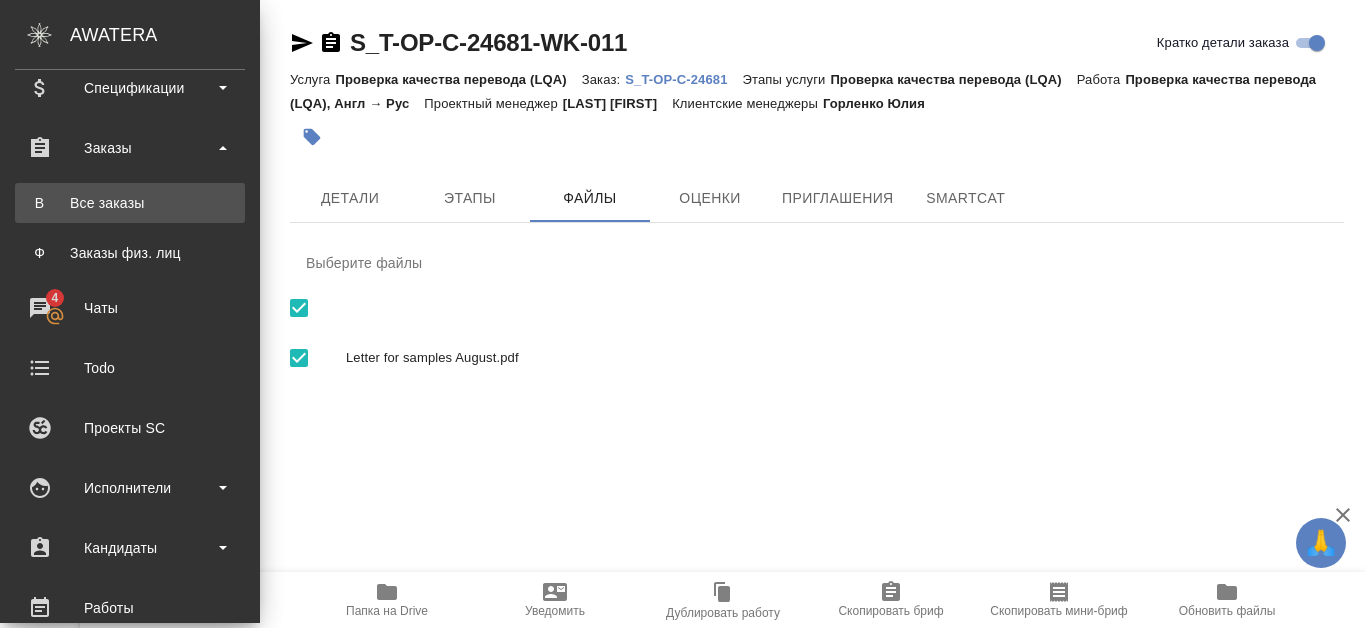 click on "Все заказы" at bounding box center [130, 203] 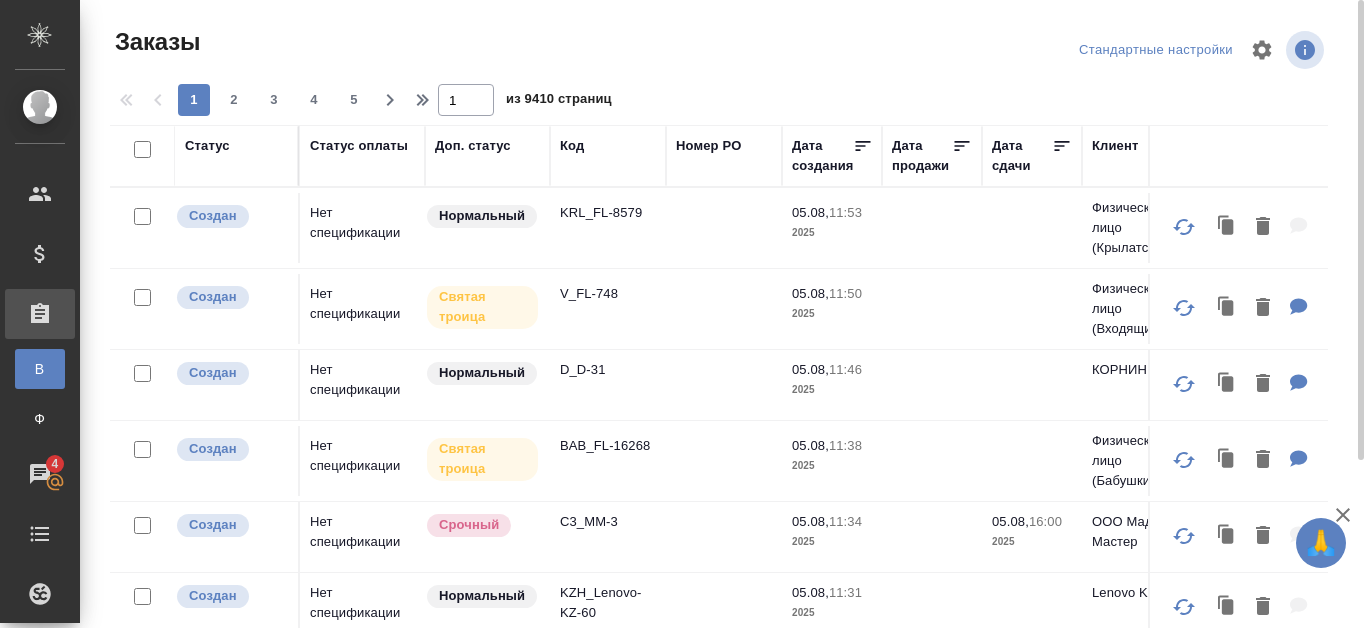 click on "Код" at bounding box center (572, 146) 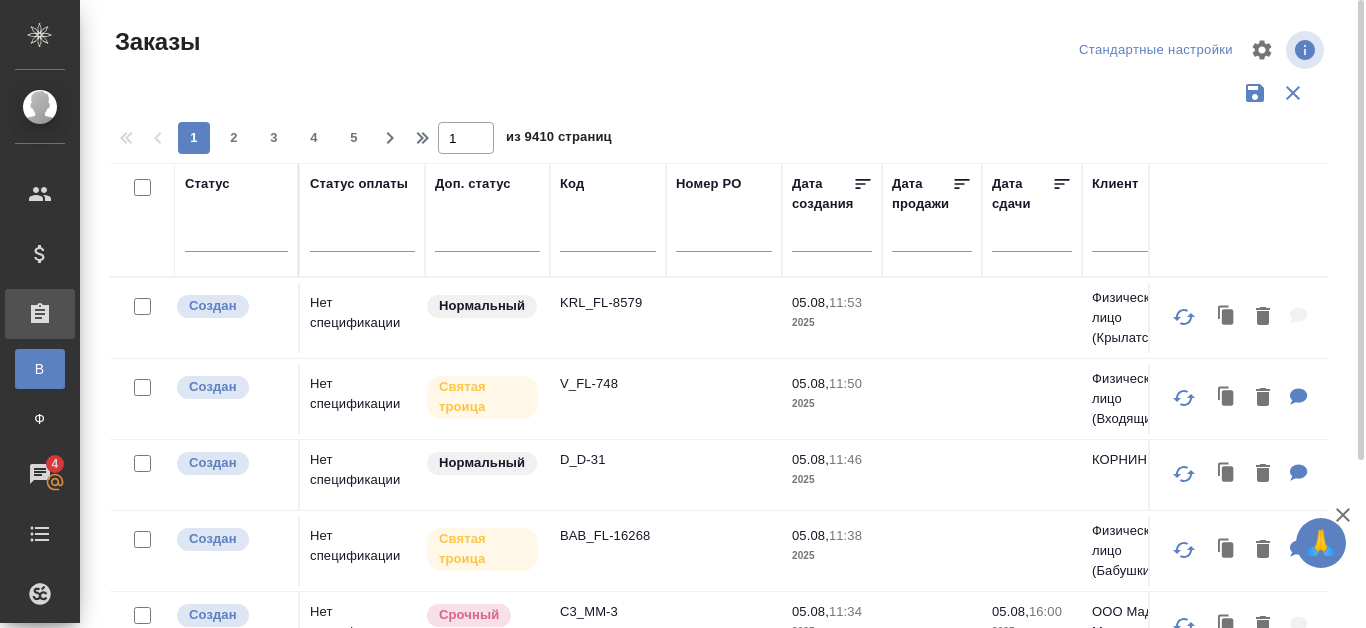 click at bounding box center (608, 239) 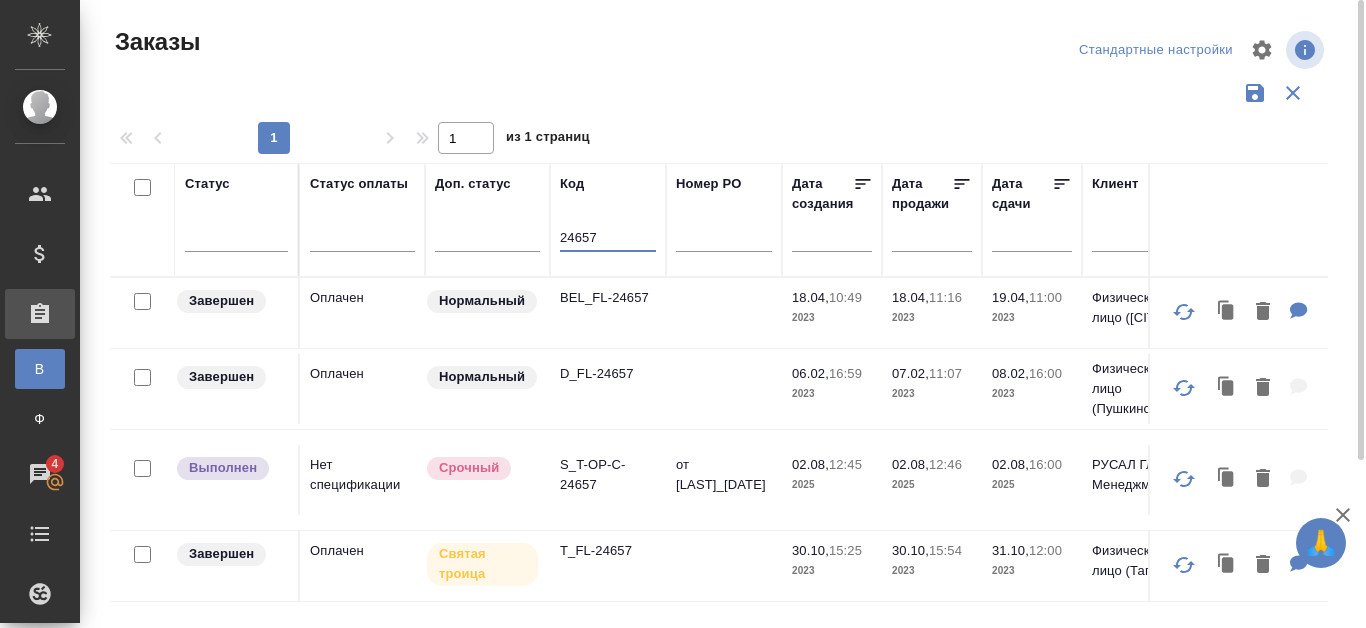 type on "24657" 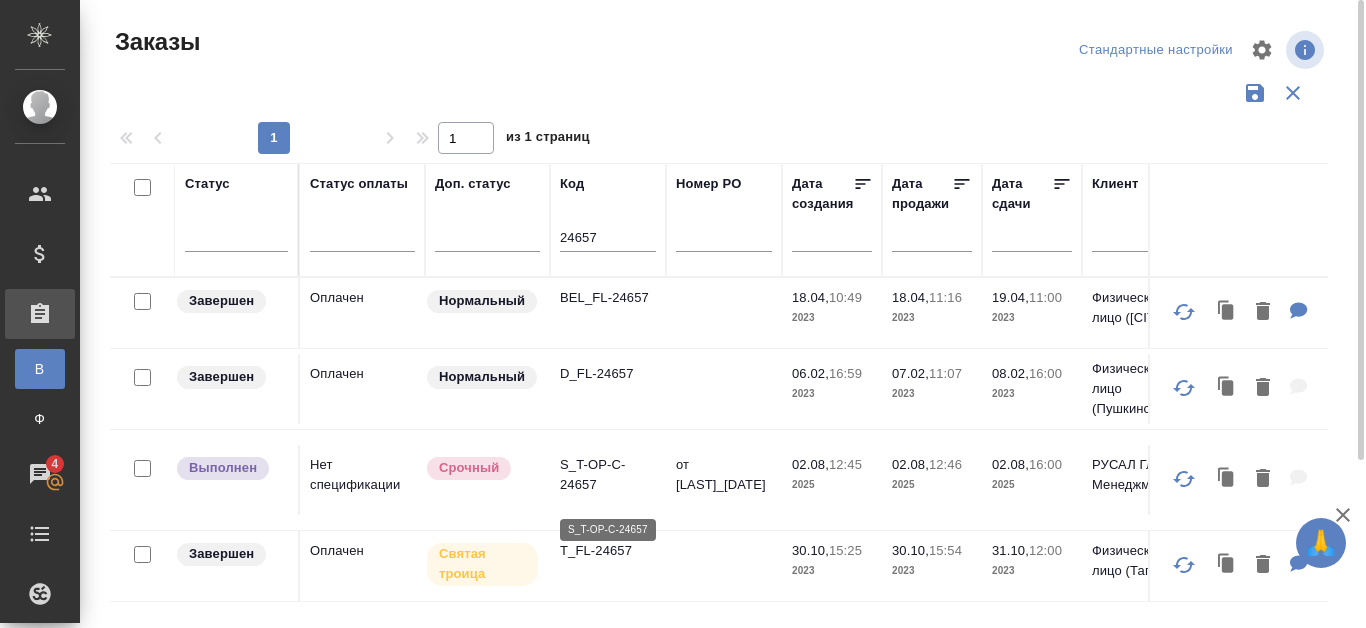 click on "S_T-OP-C-24657" at bounding box center [608, 475] 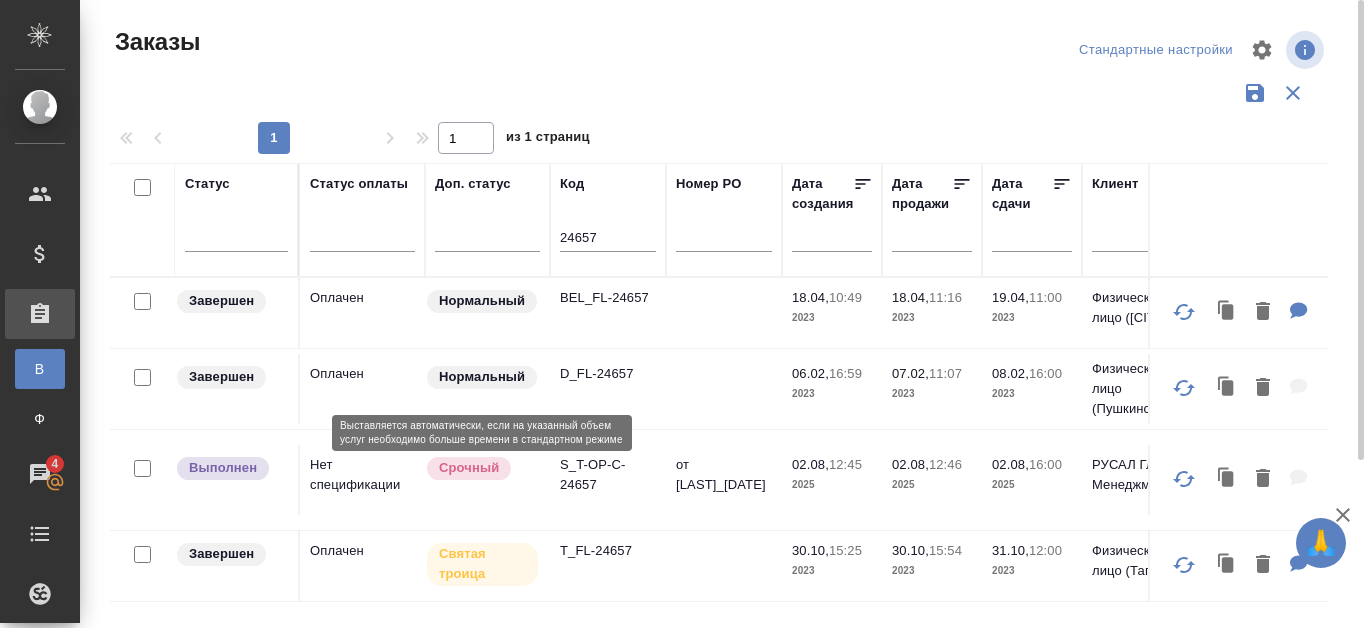 click on "Срочный" at bounding box center [482, 468] 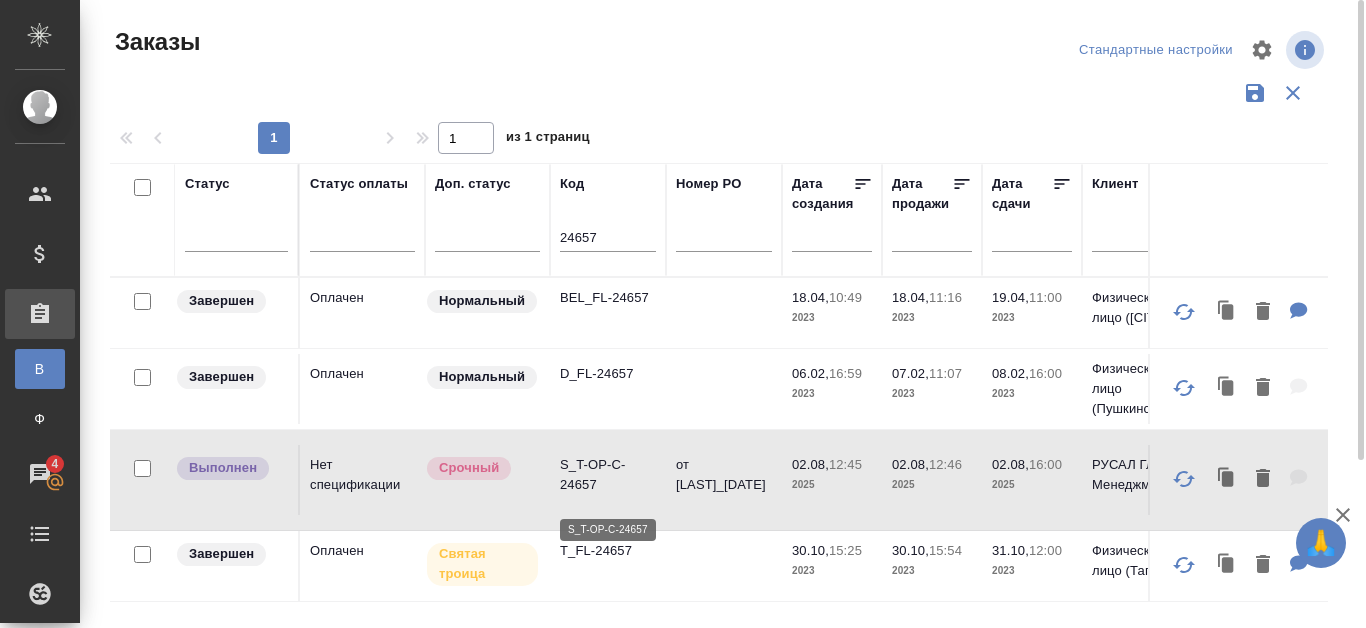 click on "S_T-OP-C-24657" at bounding box center (608, 475) 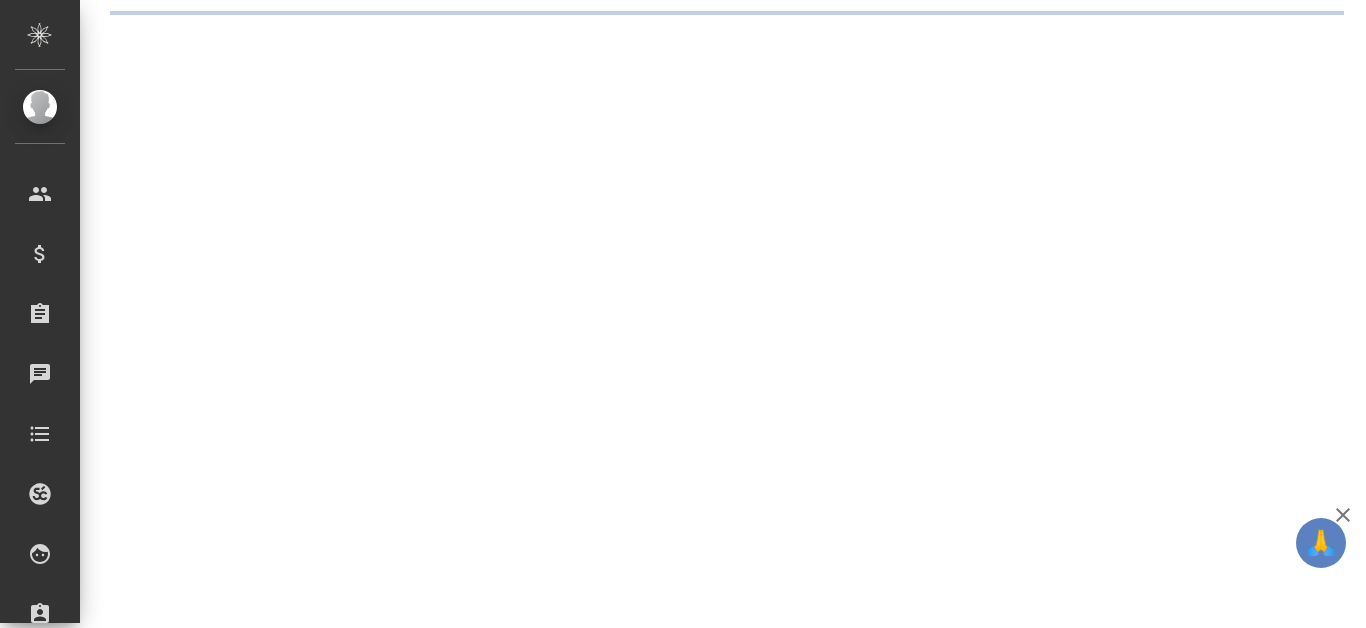 scroll, scrollTop: 0, scrollLeft: 0, axis: both 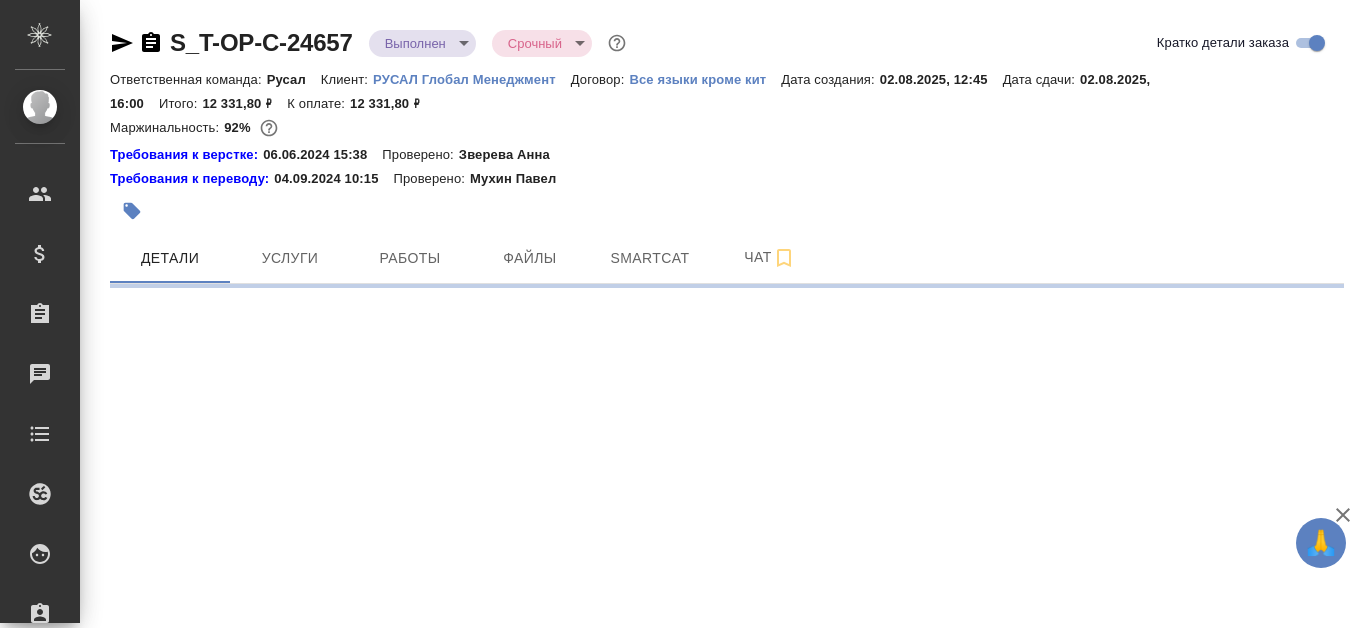 select on "RU" 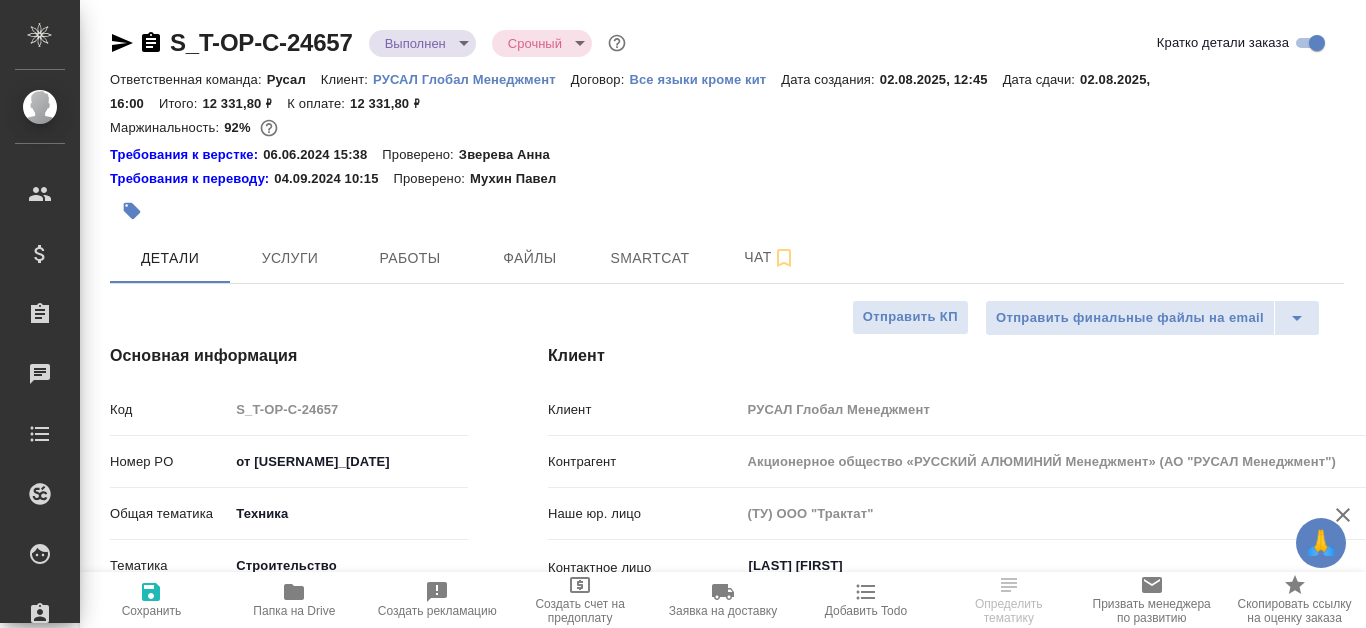 type on "x" 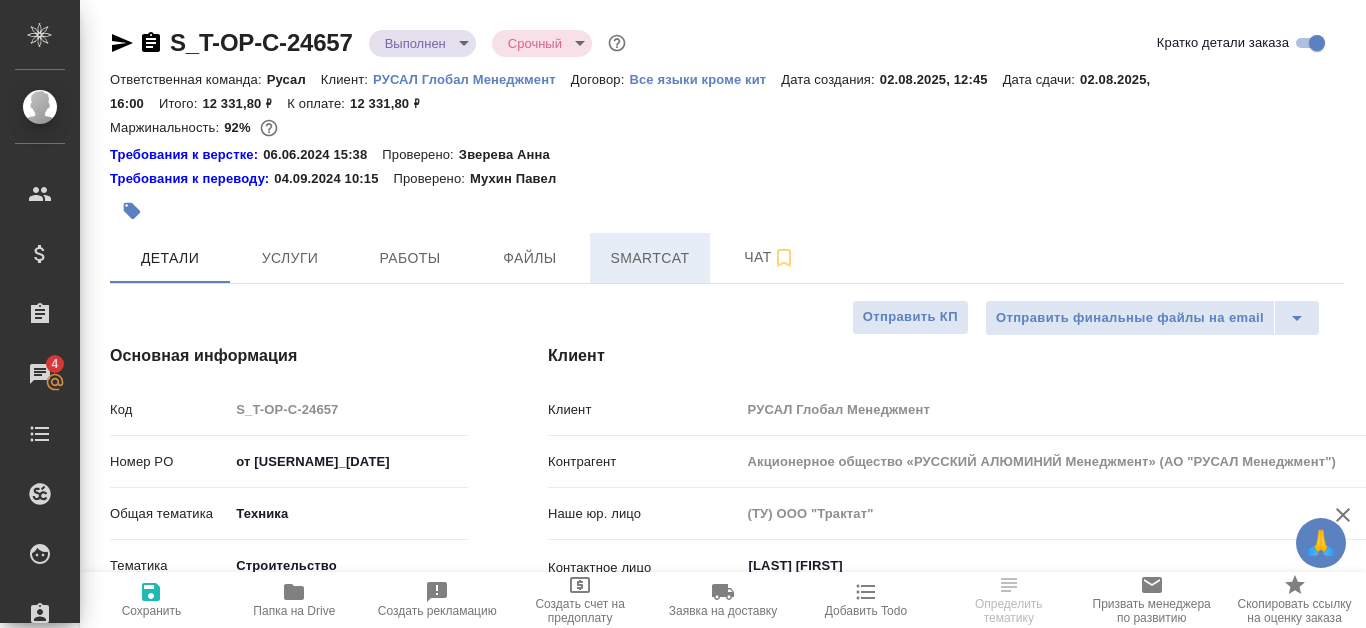 click on "Smartcat" at bounding box center [650, 258] 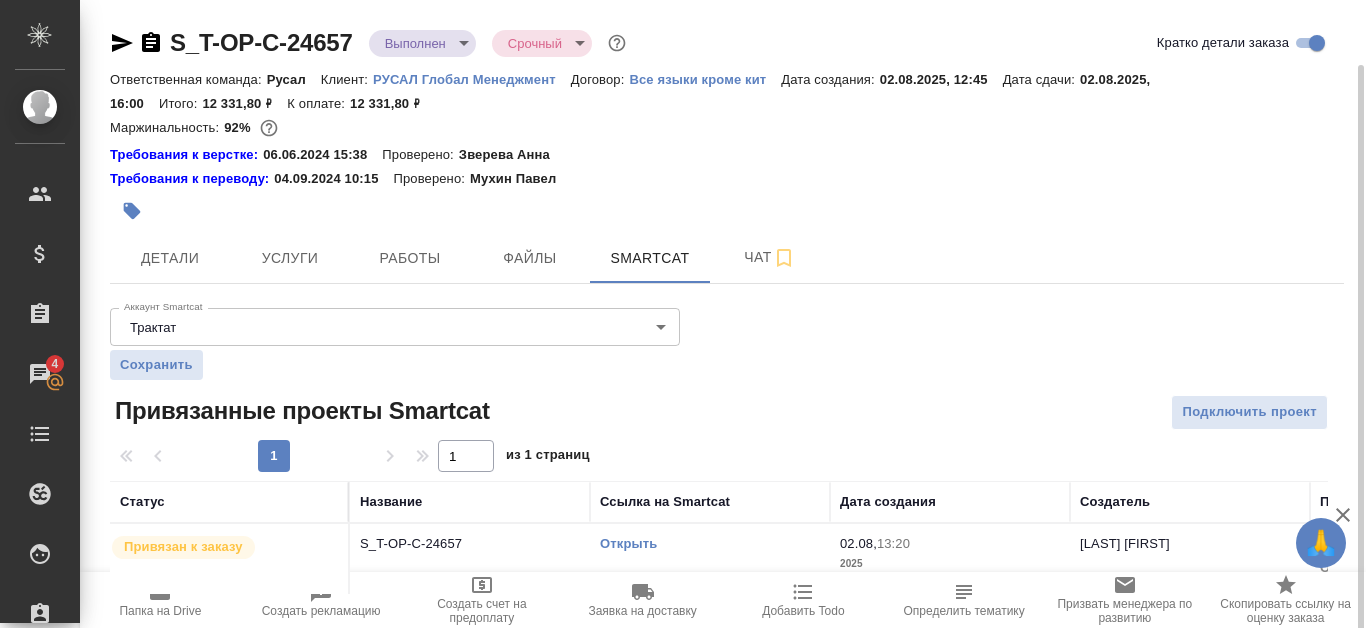 scroll, scrollTop: 33, scrollLeft: 0, axis: vertical 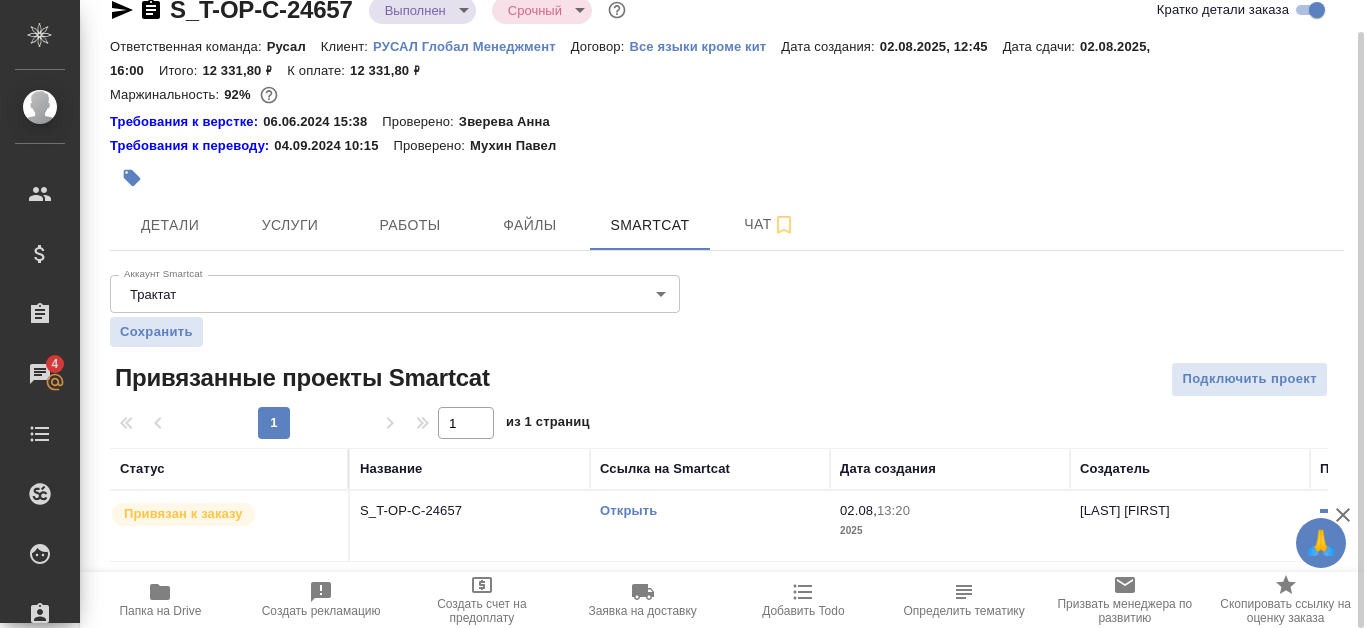 click on "Открыть" at bounding box center [628, 510] 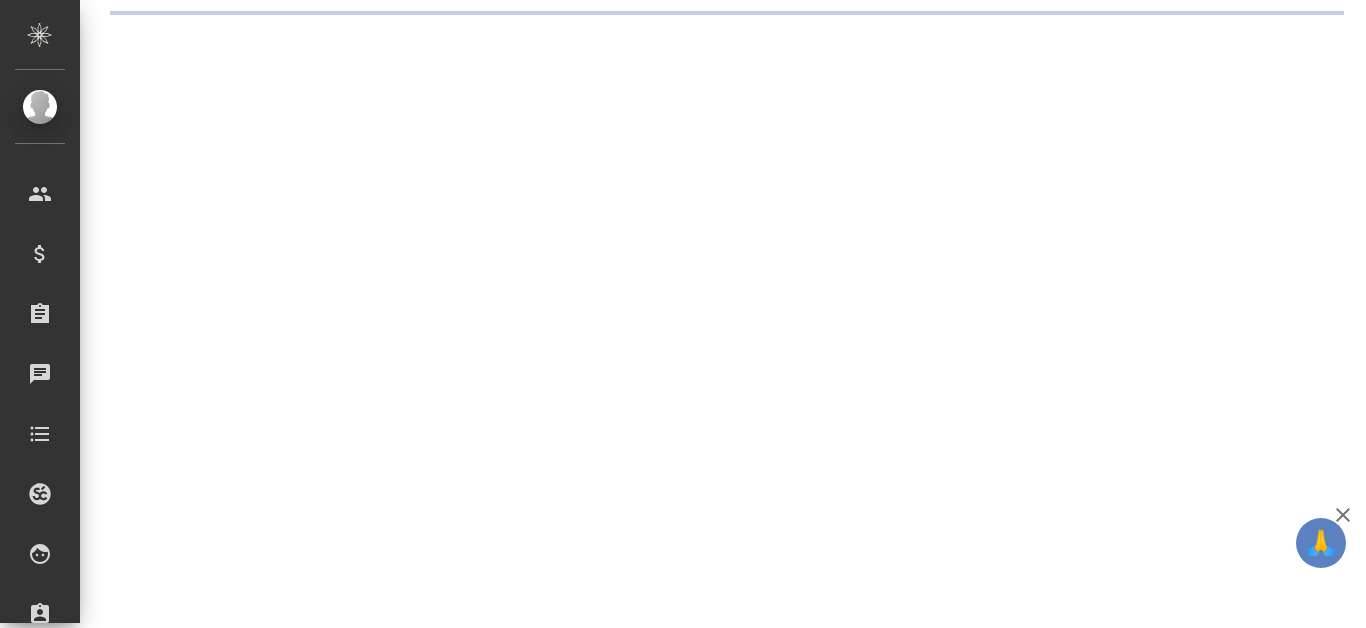 scroll, scrollTop: 0, scrollLeft: 0, axis: both 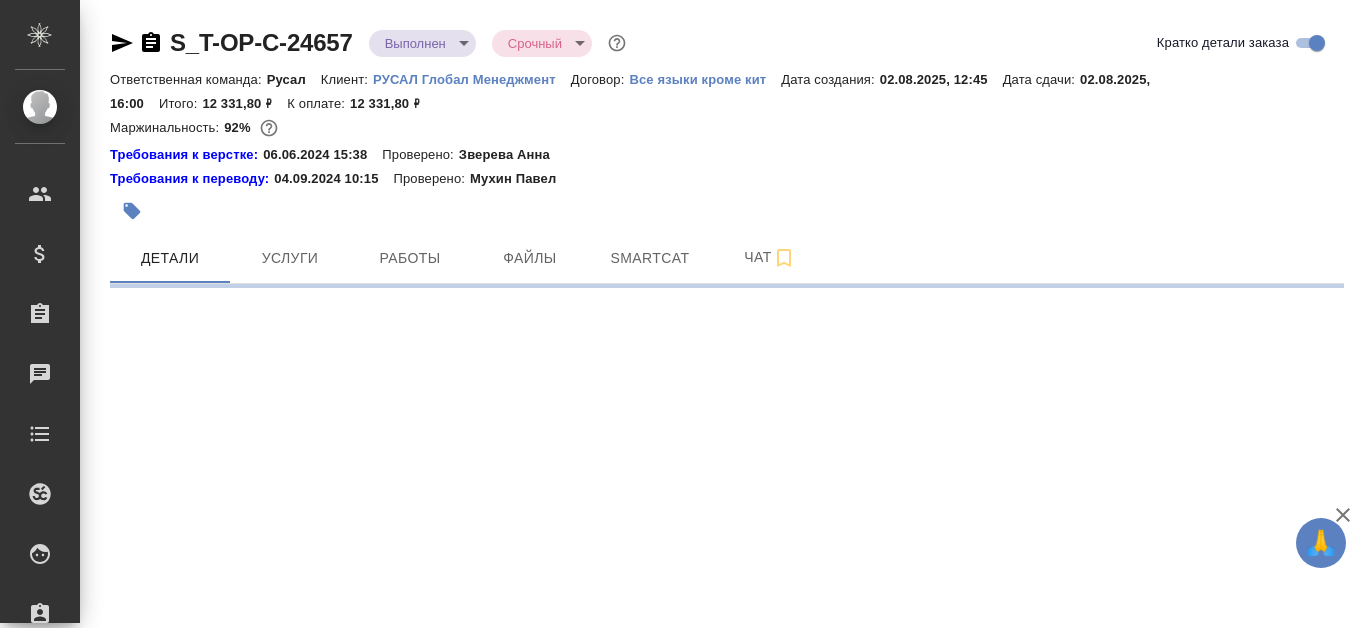 select on "RU" 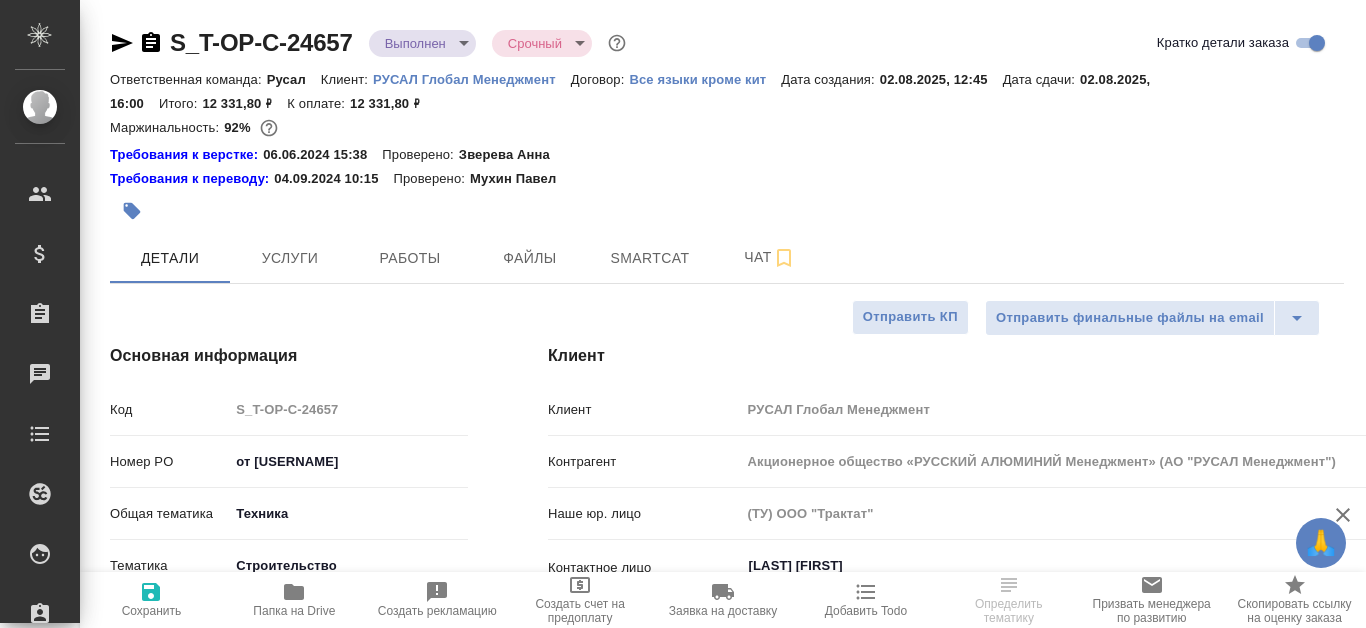 type on "x" 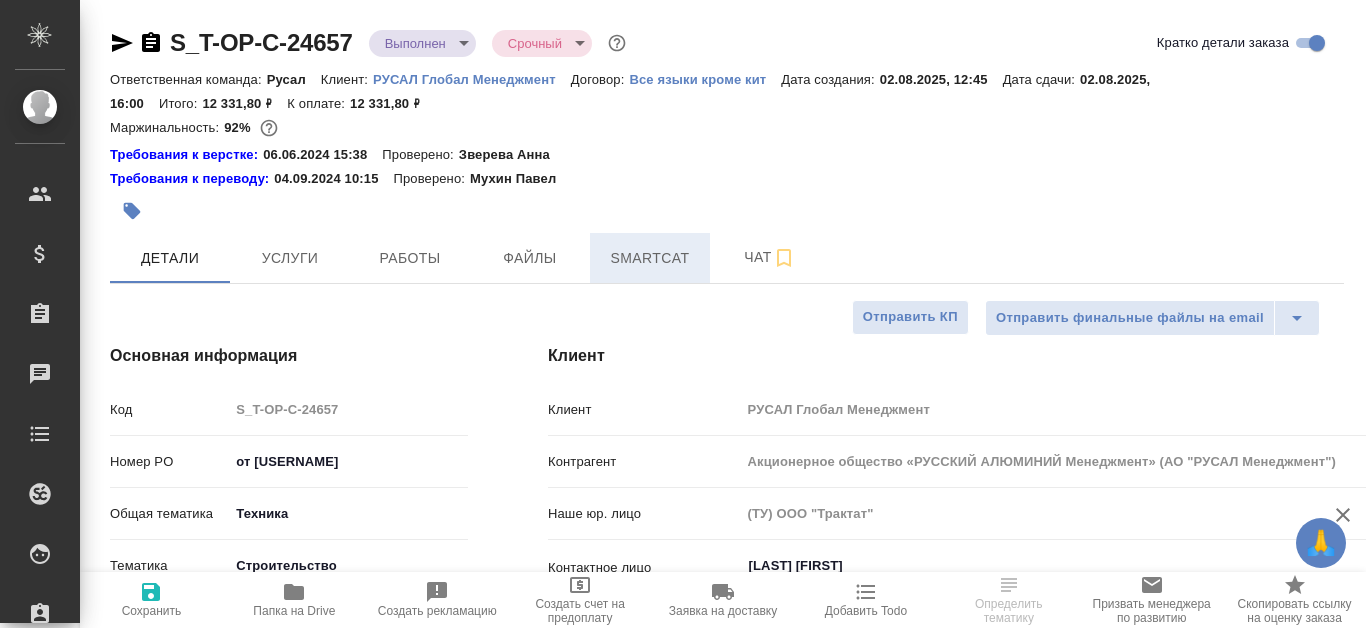 click on "Smartcat" at bounding box center (650, 258) 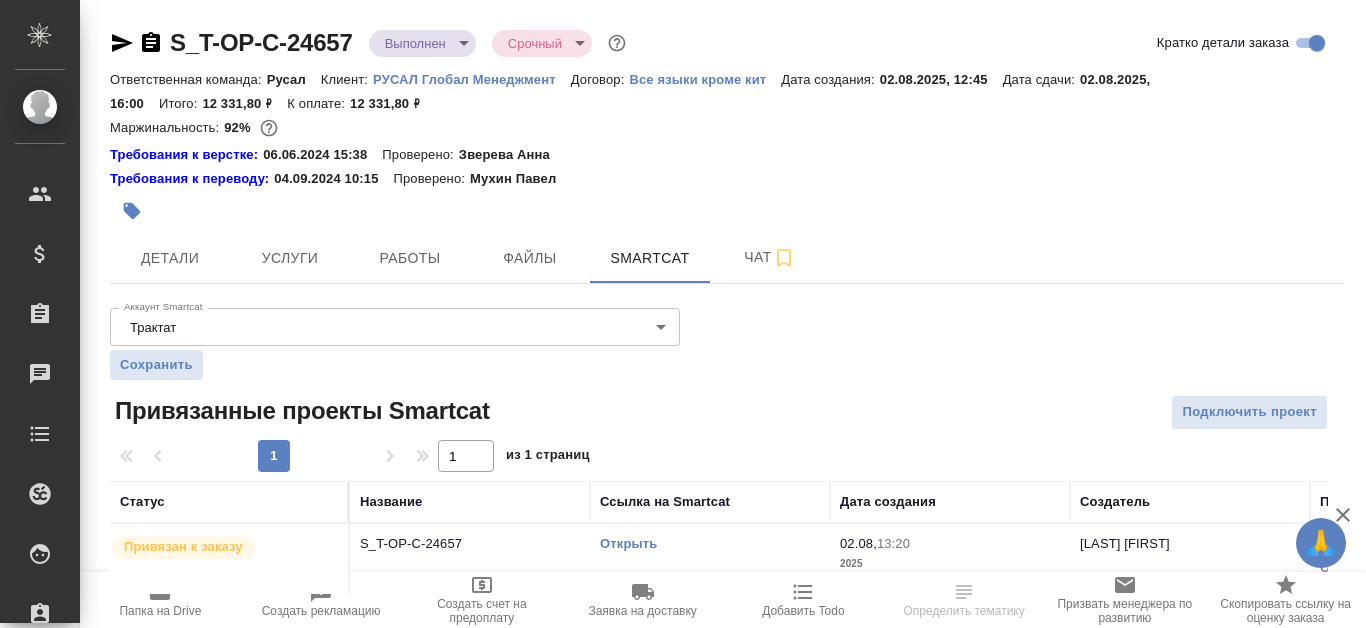 scroll, scrollTop: 33, scrollLeft: 0, axis: vertical 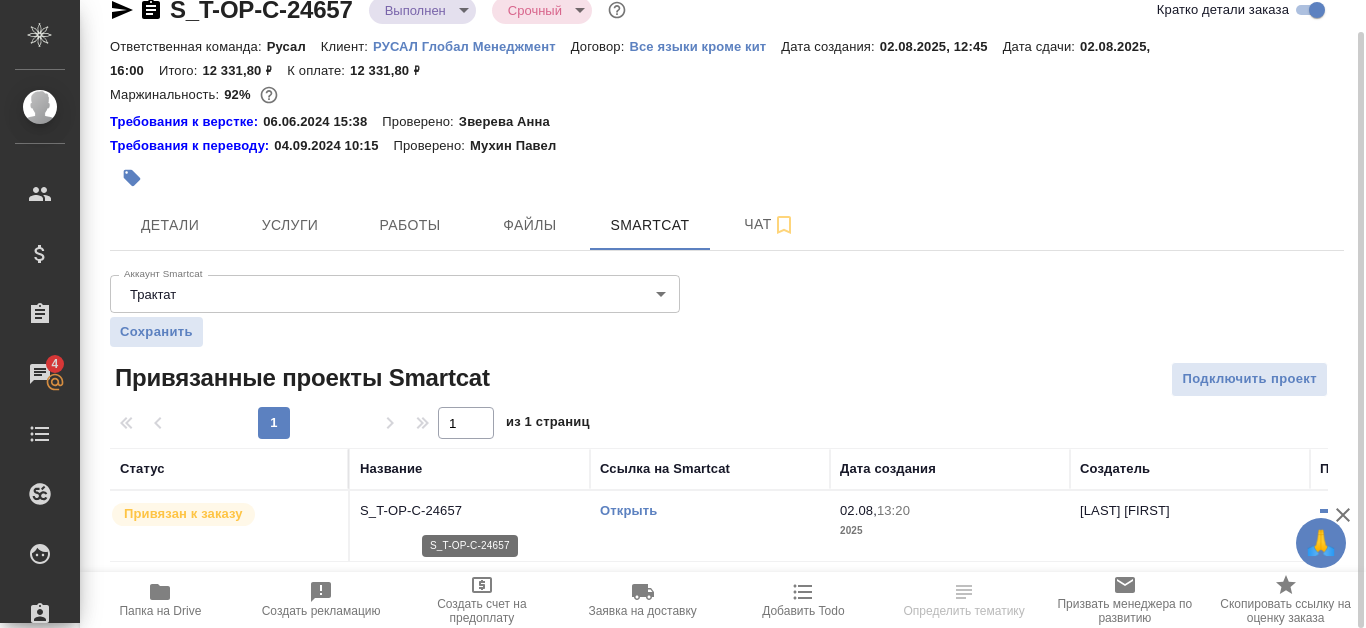 click on "S_T-OP-C-24657" at bounding box center [470, 511] 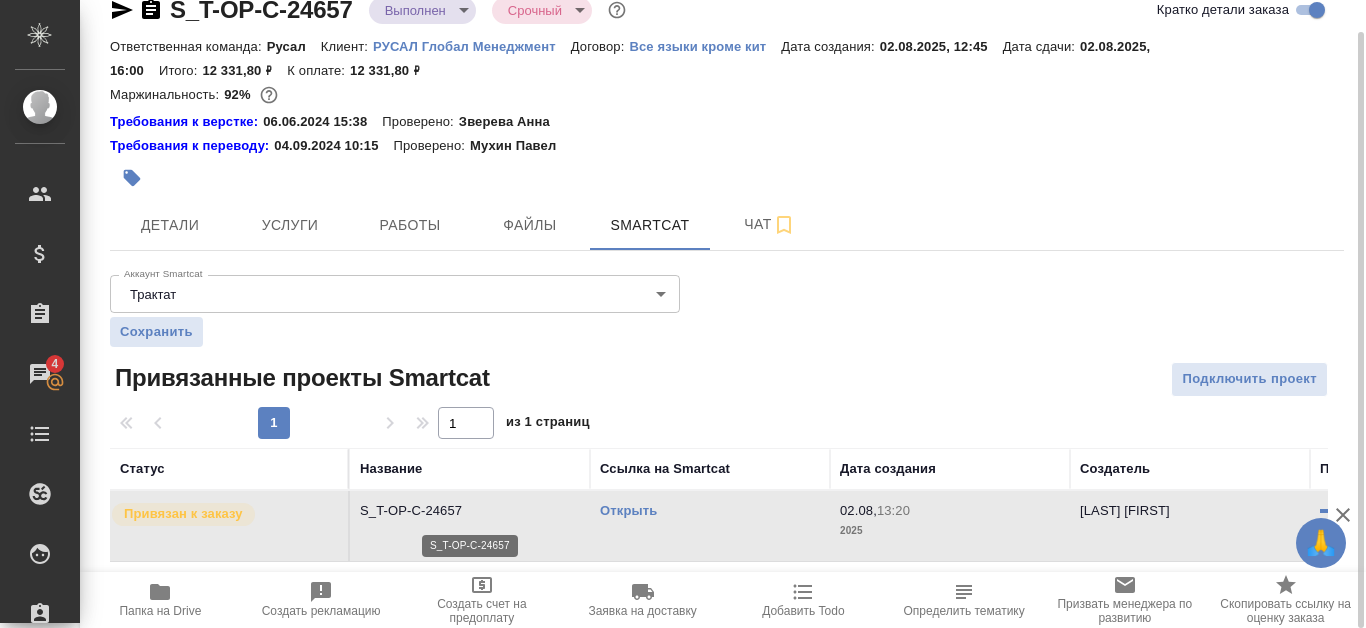 click on "S_T-OP-C-24657" at bounding box center (470, 511) 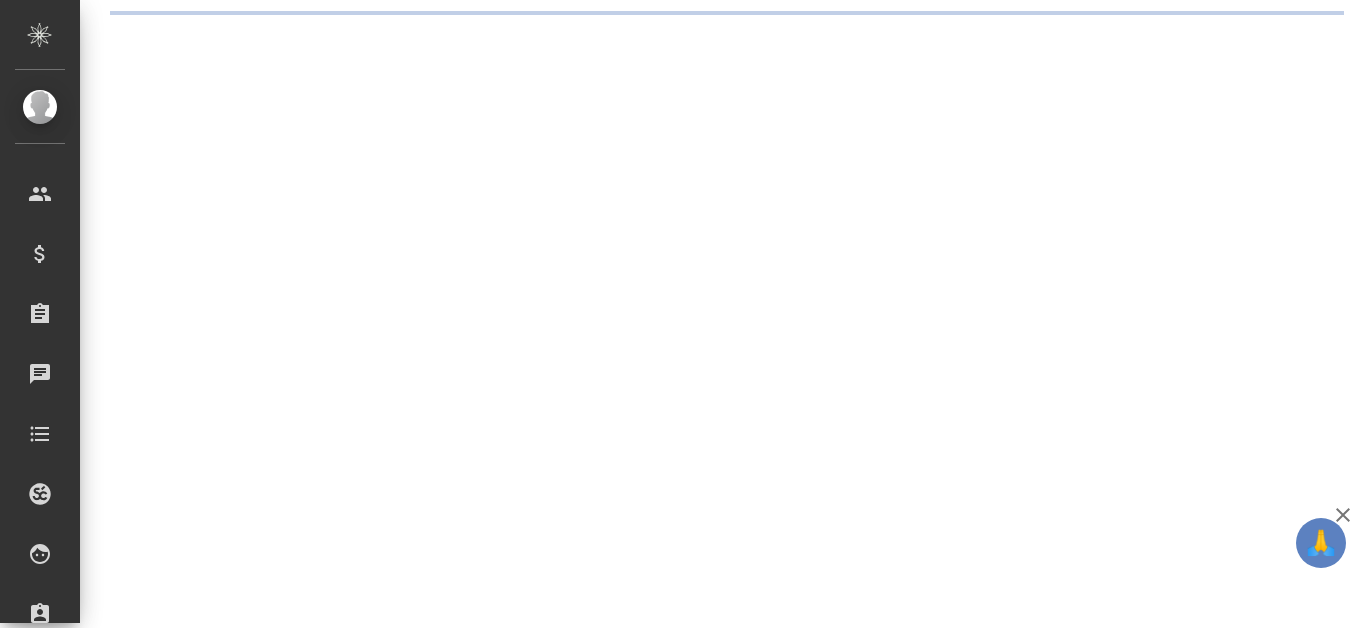 scroll, scrollTop: 0, scrollLeft: 0, axis: both 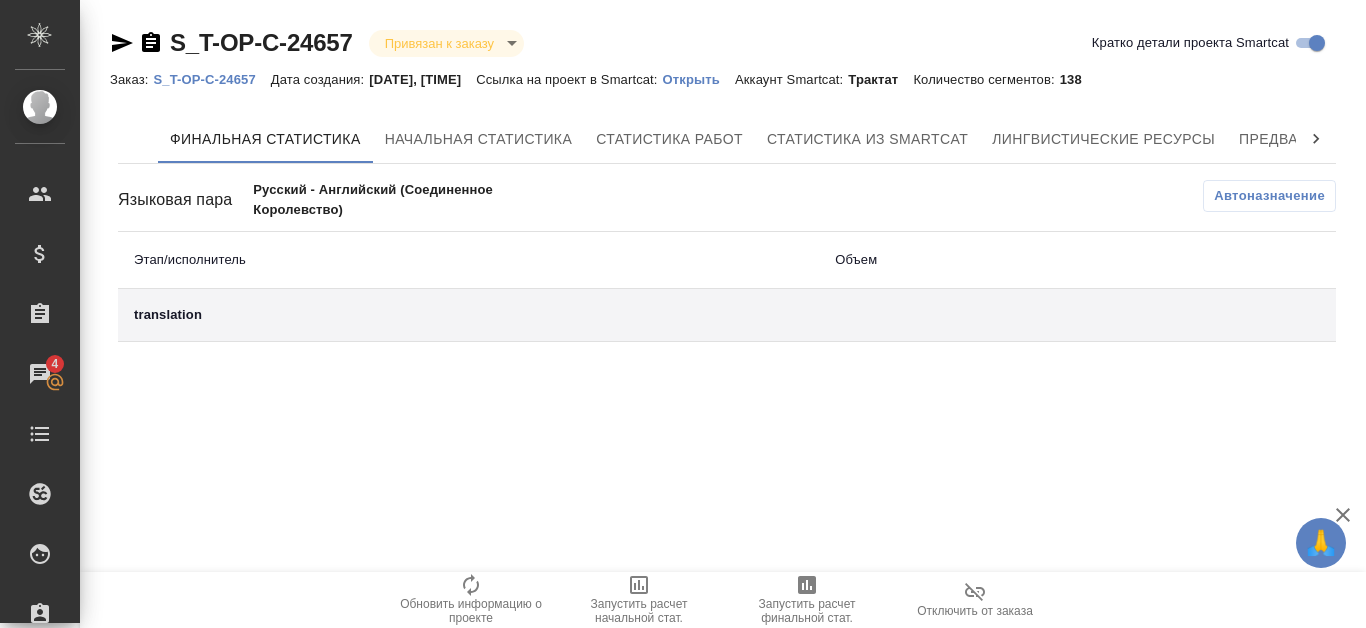 click 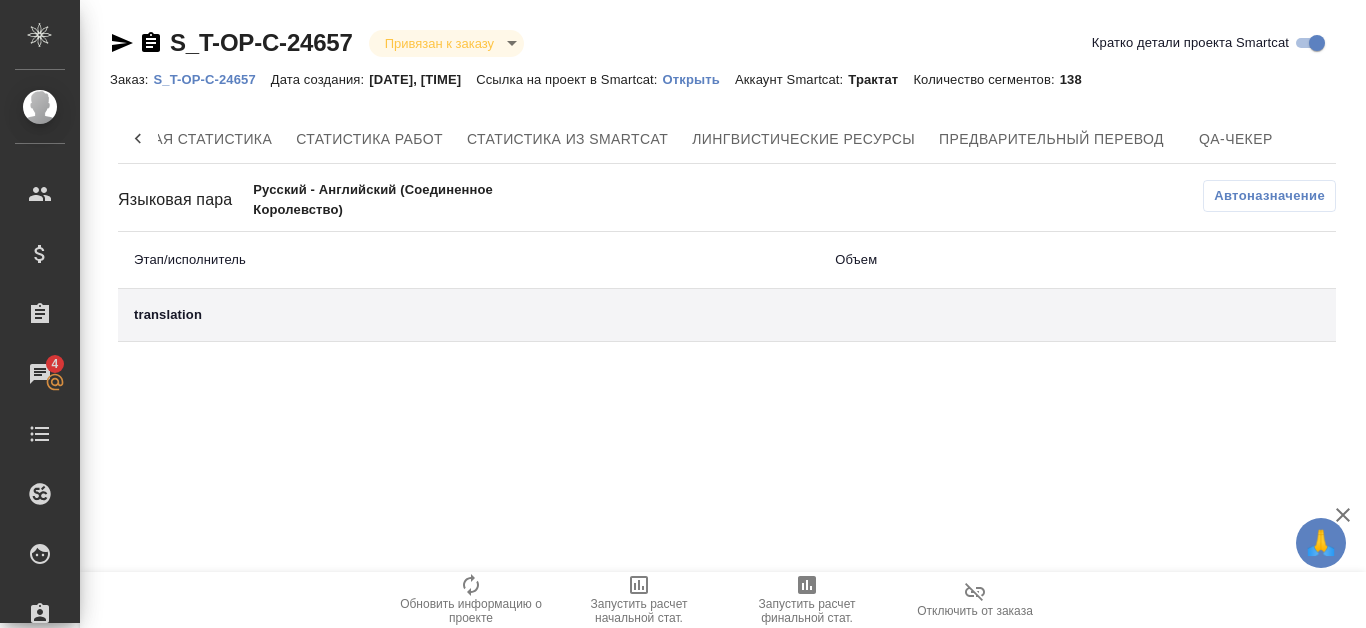 click on "Финальная статистика Начальная статистика Статистика работ Статистика из Smartcat Лингвистические ресурсы Предварительный перевод QA-чекер" at bounding box center [727, 139] 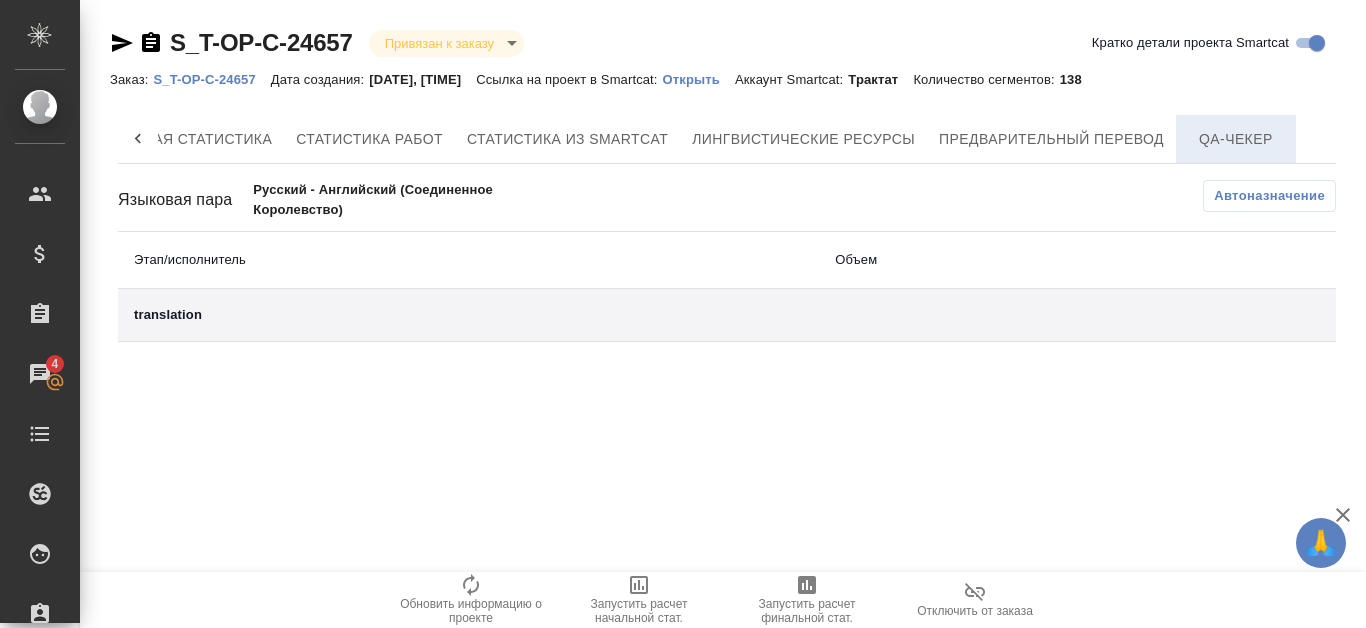 click on "QA-чекер" at bounding box center (1236, 139) 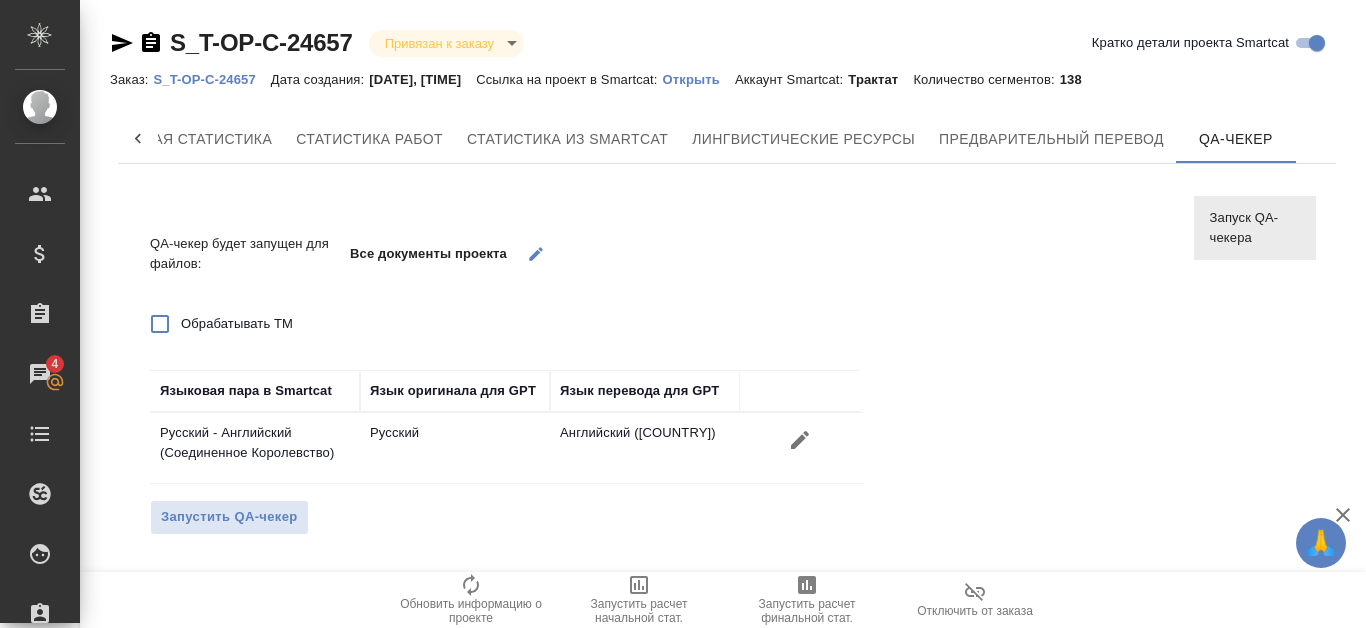 click 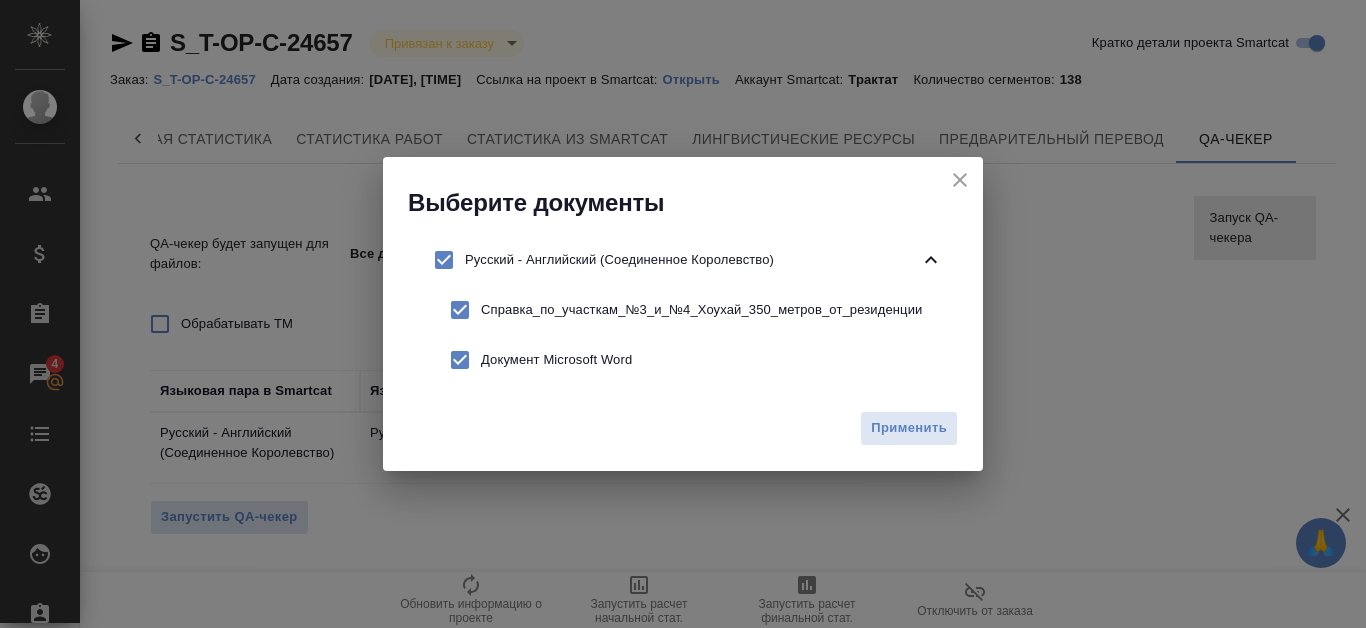 click 